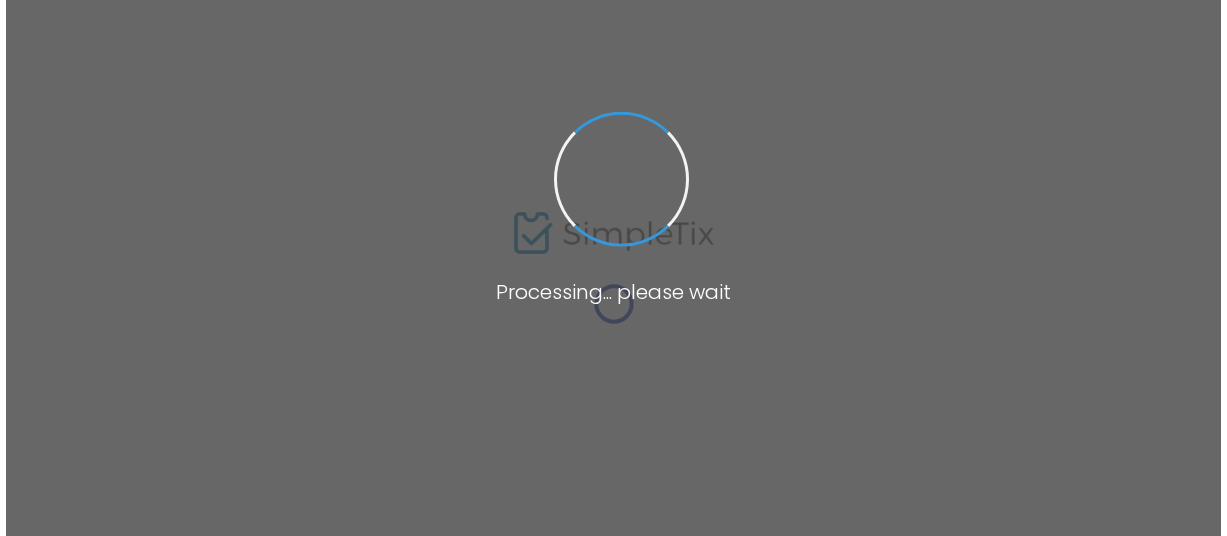 scroll, scrollTop: 0, scrollLeft: 0, axis: both 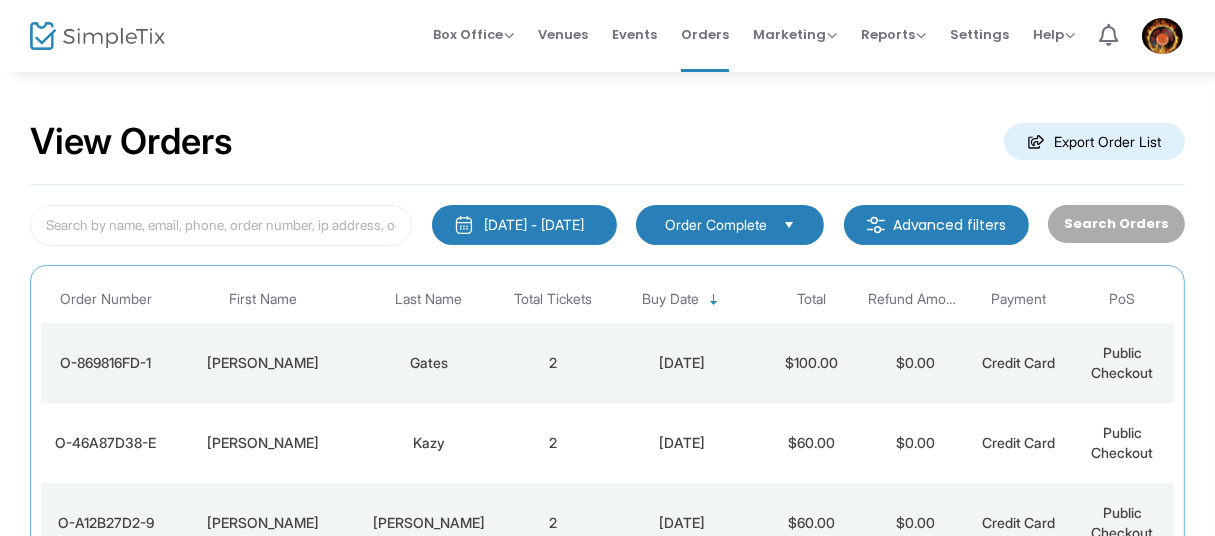 click on "[DATE]" 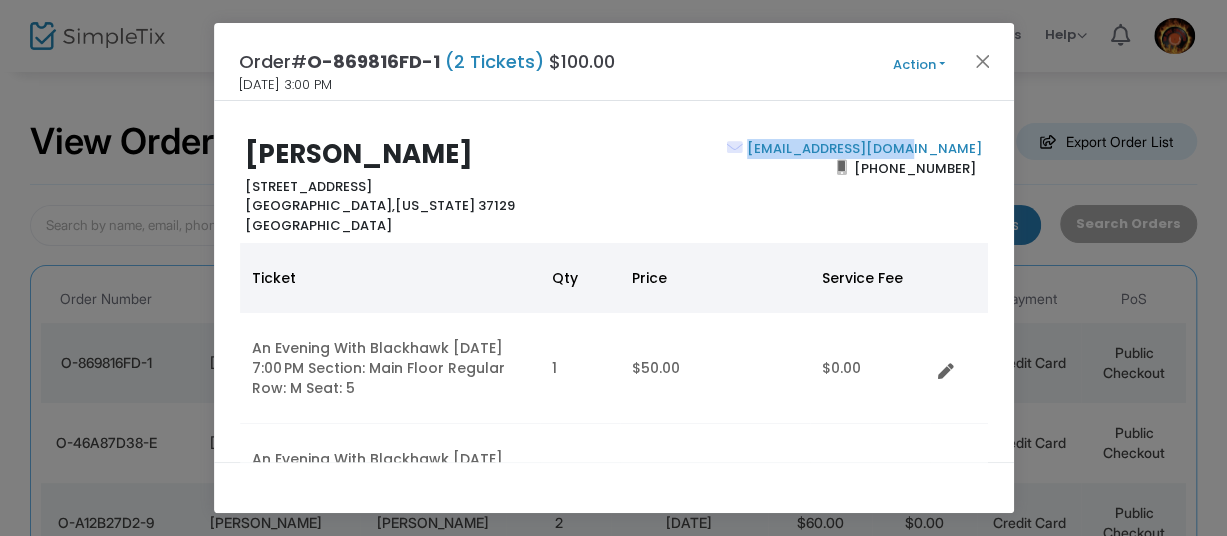 drag, startPoint x: 984, startPoint y: 149, endPoint x: 812, endPoint y: 147, distance: 172.01163 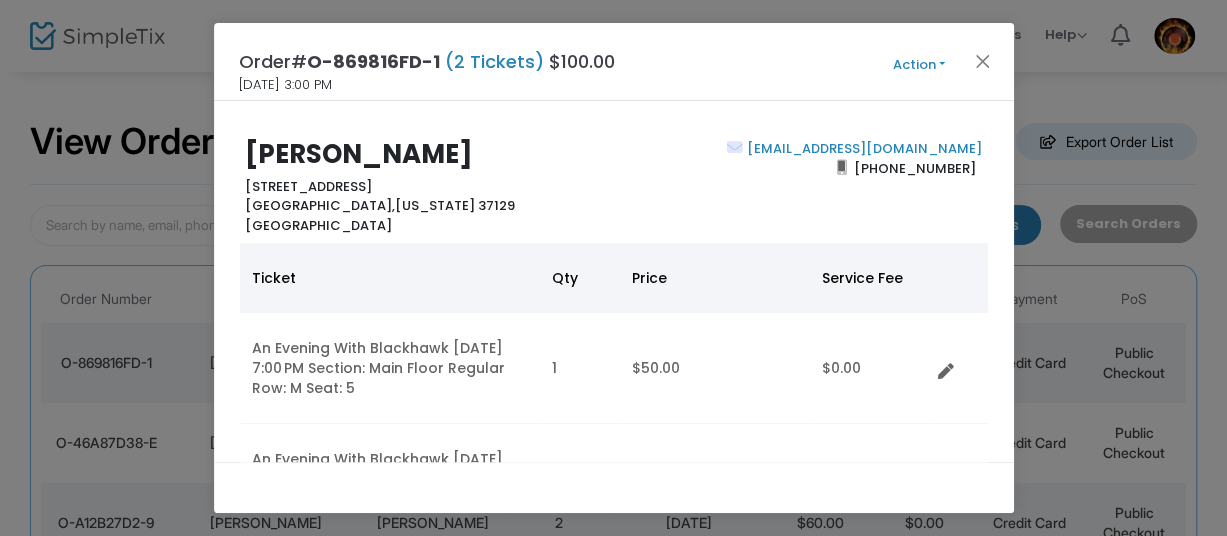 click on "cwdigger@comcast.net  (615) 604-7564" 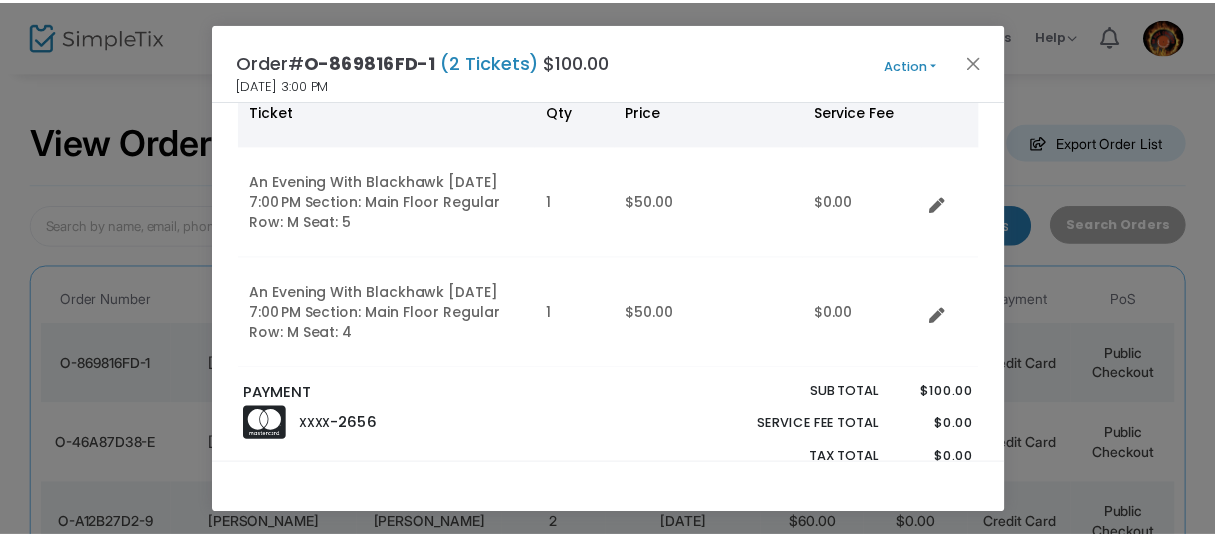 scroll, scrollTop: 202, scrollLeft: 0, axis: vertical 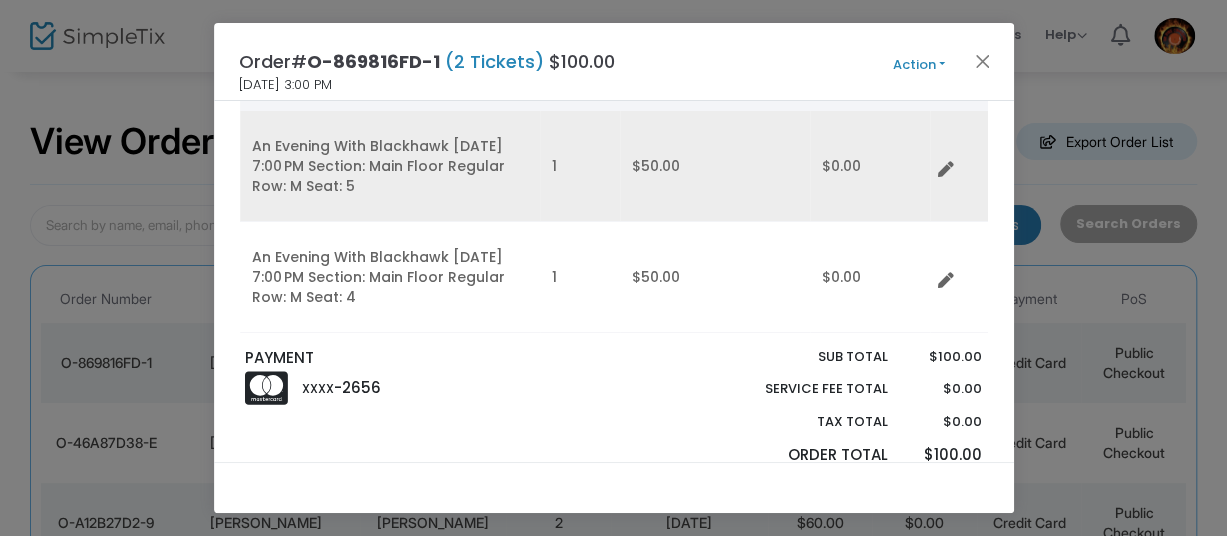 click on "$0.00" 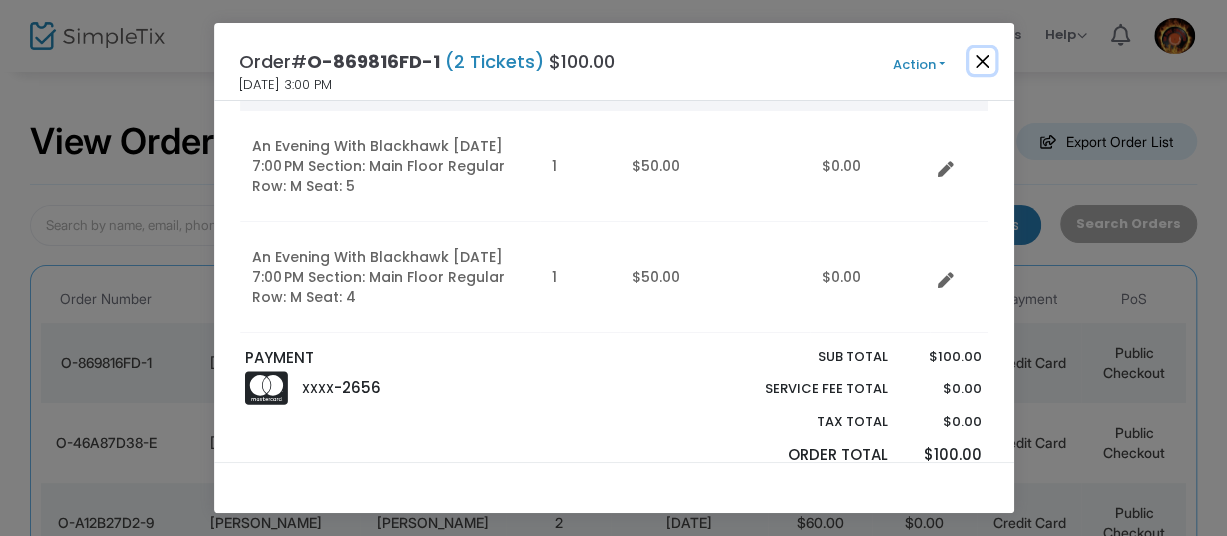 click 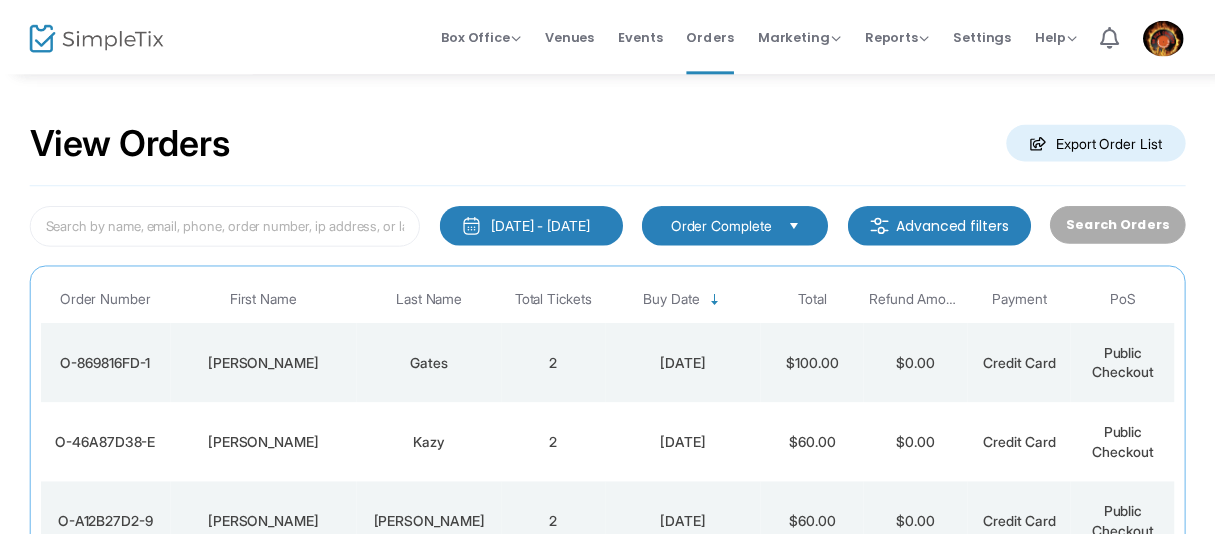 scroll, scrollTop: 202, scrollLeft: 0, axis: vertical 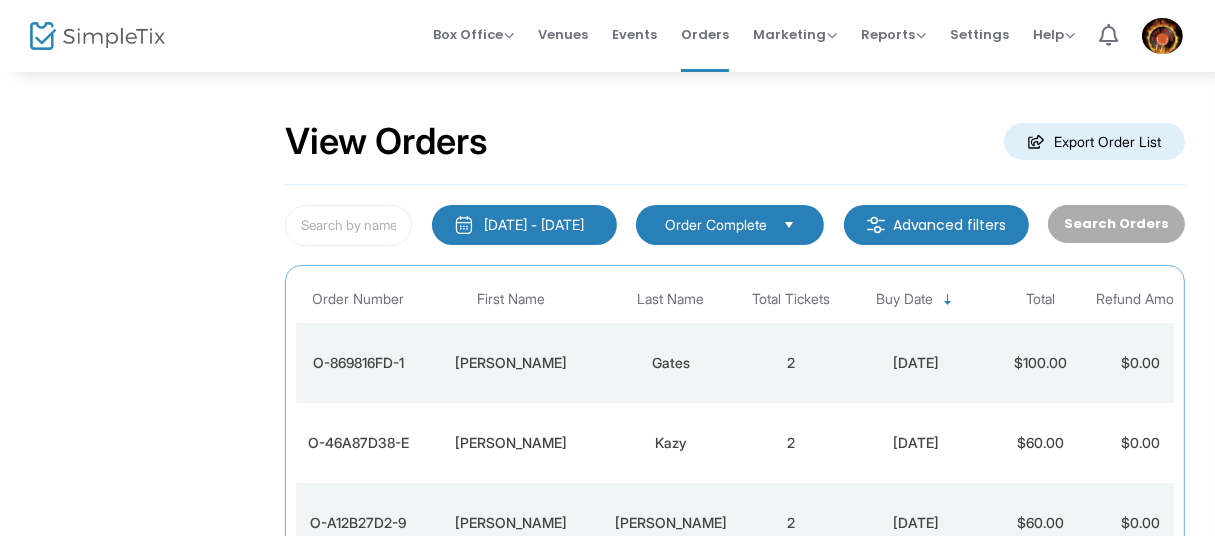 click on "View Orders  Export Order List" 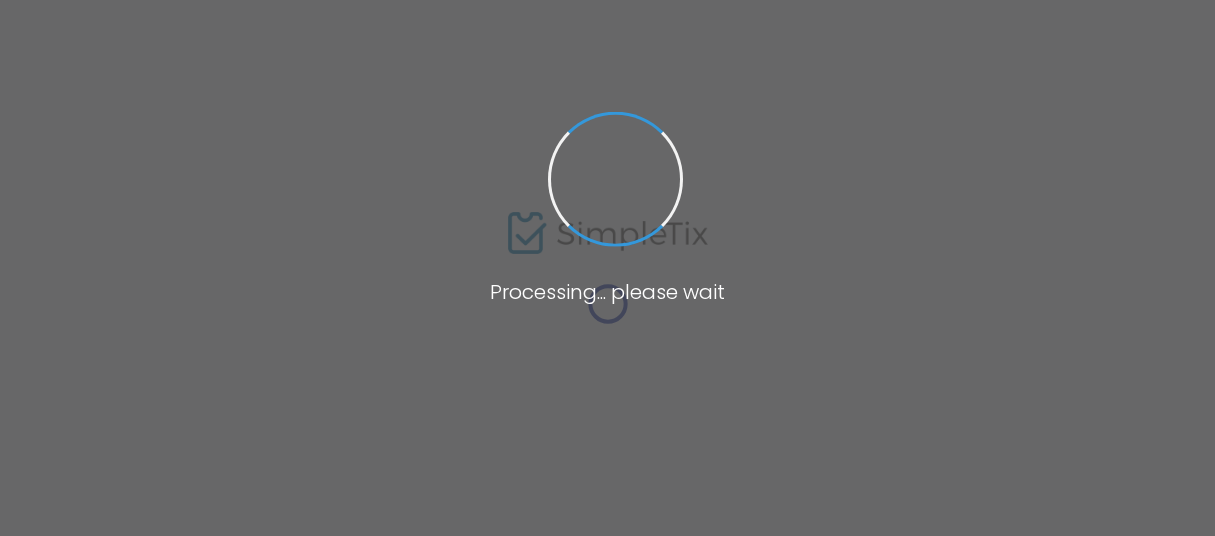 scroll, scrollTop: 0, scrollLeft: 0, axis: both 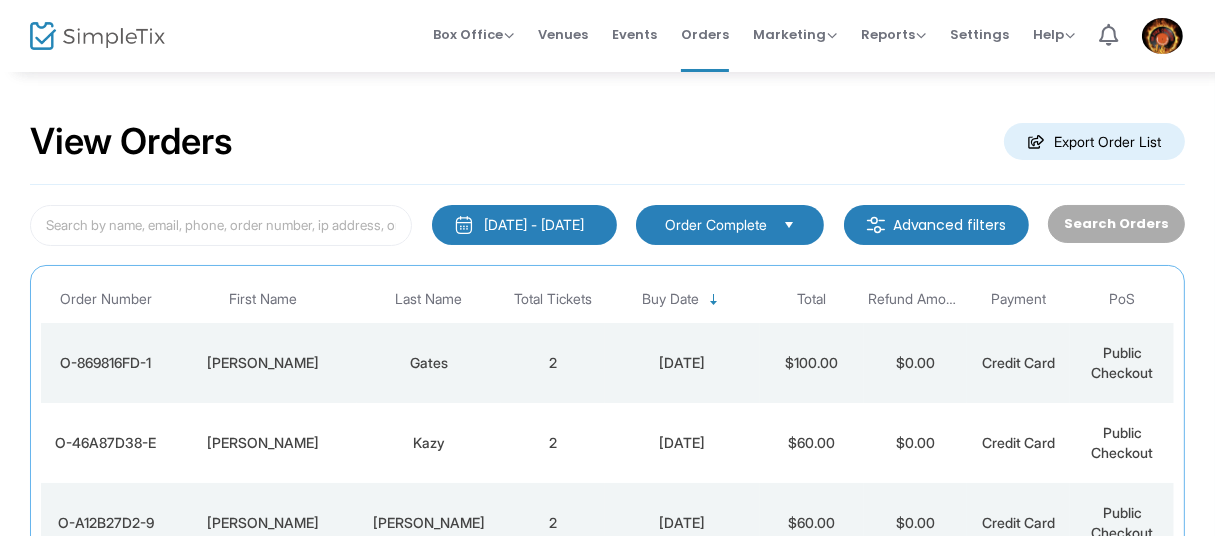 click on "View Orders  Export Order List" 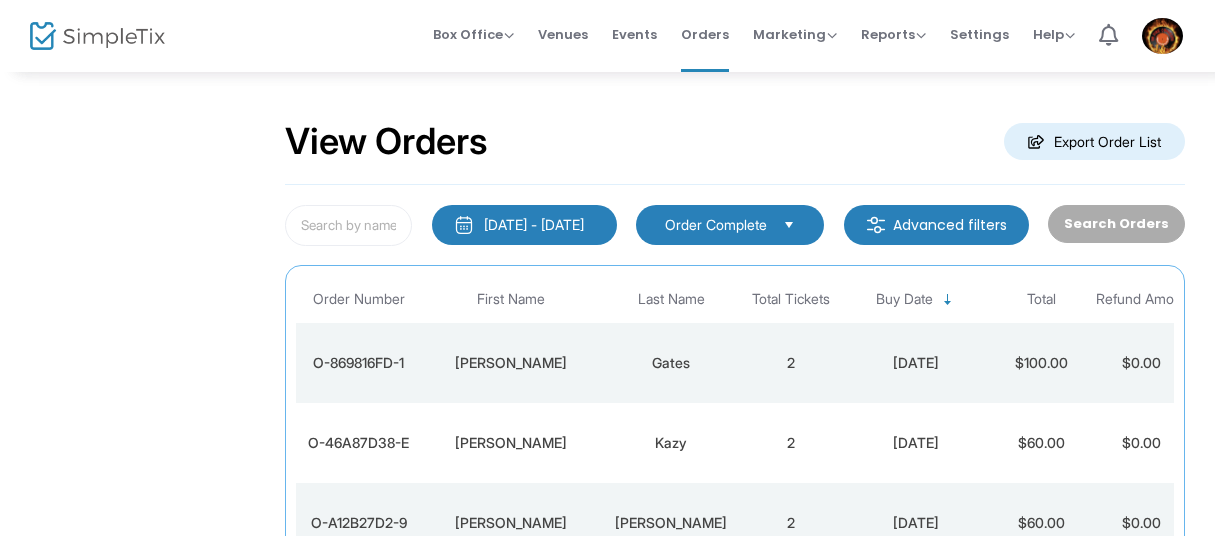 scroll, scrollTop: 0, scrollLeft: 0, axis: both 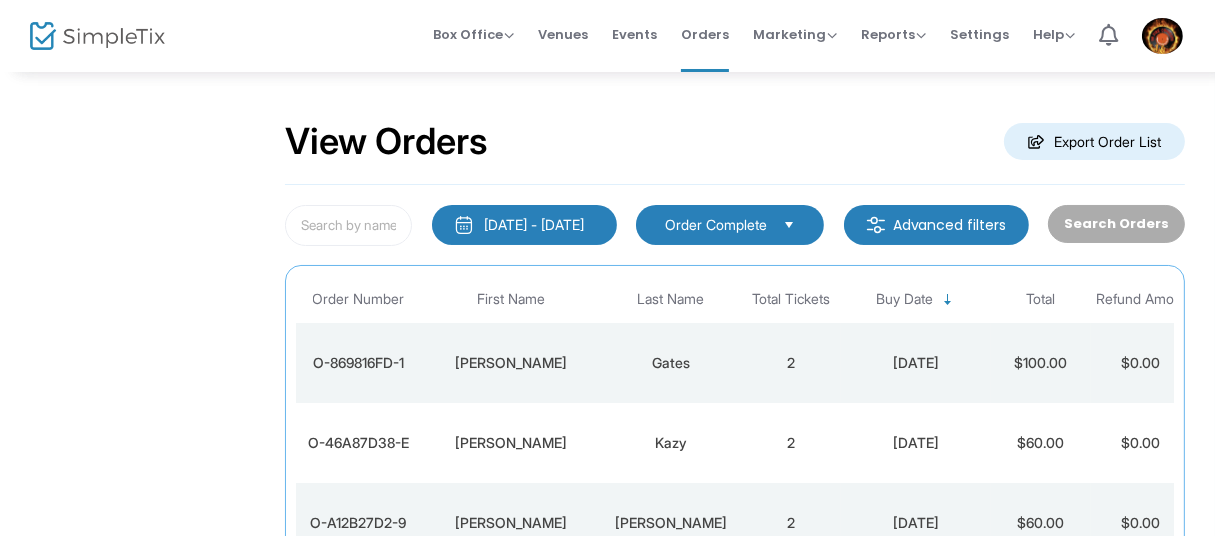 click on "View Orders  Export Order List   [DATE] - [DATE]  Last 30 Days [DATE] [DATE] This week This Month Last Month Past 3 Months Past 12 Months Past 2 Years This Year All Time Custom Range Cancel Apply   Order Complete  Advanced filters   Search Orders  Promo code category Promo code Payment Type Point of Sale (PoS) Order Number First Name Last Name Total Tickets Buy Date Total Refund Amount Payment PoS  O-869816FD-1   [PERSON_NAME]  2  [DATE]   $100.00    $0.00   Credit Card Public Checkout  O-46A87D38-E   [PERSON_NAME]  2  [DATE]   $60.00    $0.00   Credit Card Public Checkout  O-A12B27D2-9   [PERSON_NAME]  2  [DATE]   $60.00    $0.00   Credit Card Public Checkout  O-199C57FE-1   [PERSON_NAME]  2  [DATE]   $80.00    $0.00   Credit Card Public Checkout  O-7BBEDD31-F   [PERSON_NAME]  2  [DATE]   $74.00    $0.00   Credit Card Public Checkout  O-1E7AF777-6   [PERSON_NAME]  1  [DATE]   $37.00    $0.00   Credit Card Public Checkout  O-17ACA105-4   [PERSON_NAME]   2  [DATE]   $90.00" 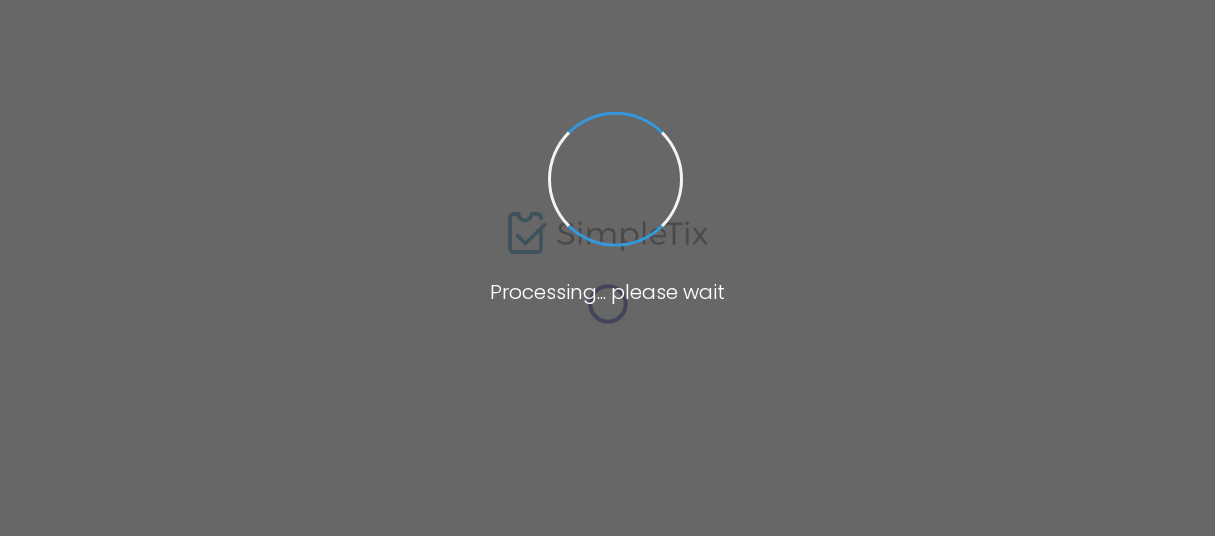 scroll, scrollTop: 0, scrollLeft: 0, axis: both 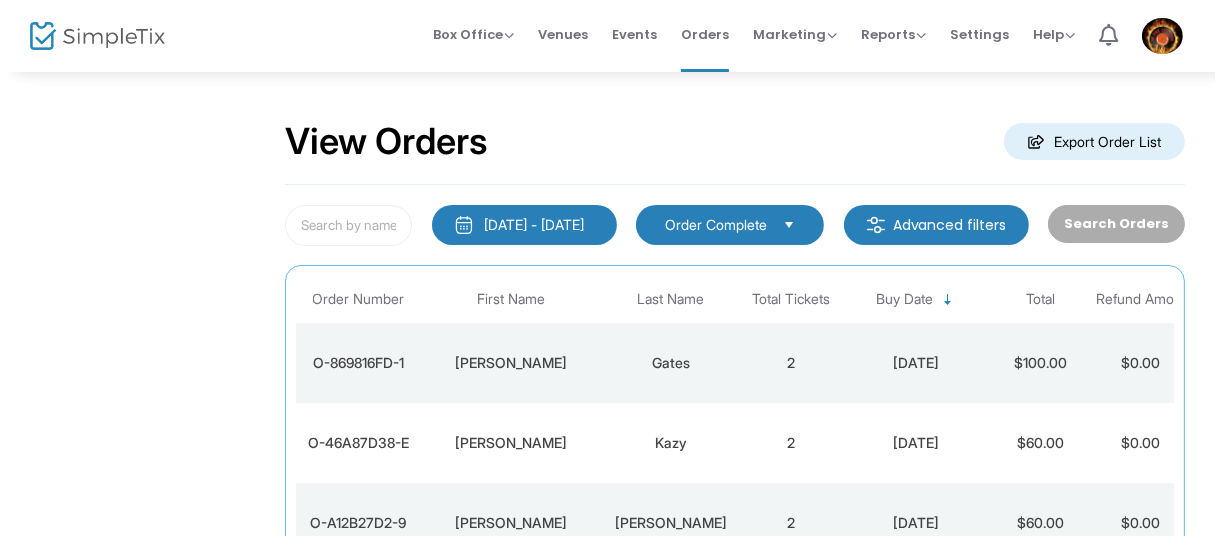 click on "View Orders  Export Order List   [DATE] - [DATE]  Last 30 Days [DATE] [DATE] This week This Month Last Month Past 3 Months Past 12 Months Past 2 Years This Year All Time Custom Range Cancel Apply   Order Complete  Advanced filters   Search Orders  Promo code category Promo code Payment Type Point of Sale (PoS) Order Number First Name Last Name Total Tickets Buy Date Total Refund Amount Payment PoS  O-869816FD-1   [PERSON_NAME]  2  [DATE]   $100.00    $0.00   Credit Card Public Checkout  O-46A87D38-E   [PERSON_NAME]  2  [DATE]   $60.00    $0.00   Credit Card Public Checkout  O-A12B27D2-9   [PERSON_NAME]  2  [DATE]   $60.00    $0.00   Credit Card Public Checkout  O-199C57FE-1   [PERSON_NAME]  2  [DATE]   $80.00    $0.00   Credit Card Public Checkout  O-7BBEDD31-F   [PERSON_NAME]  2  [DATE]   $74.00    $0.00   Credit Card Public Checkout  O-1E7AF777-6   [PERSON_NAME]  1  [DATE]   $37.00    $0.00   Credit Card Public Checkout  O-17ACA105-4   [PERSON_NAME]   2  [DATE]   $90.00" 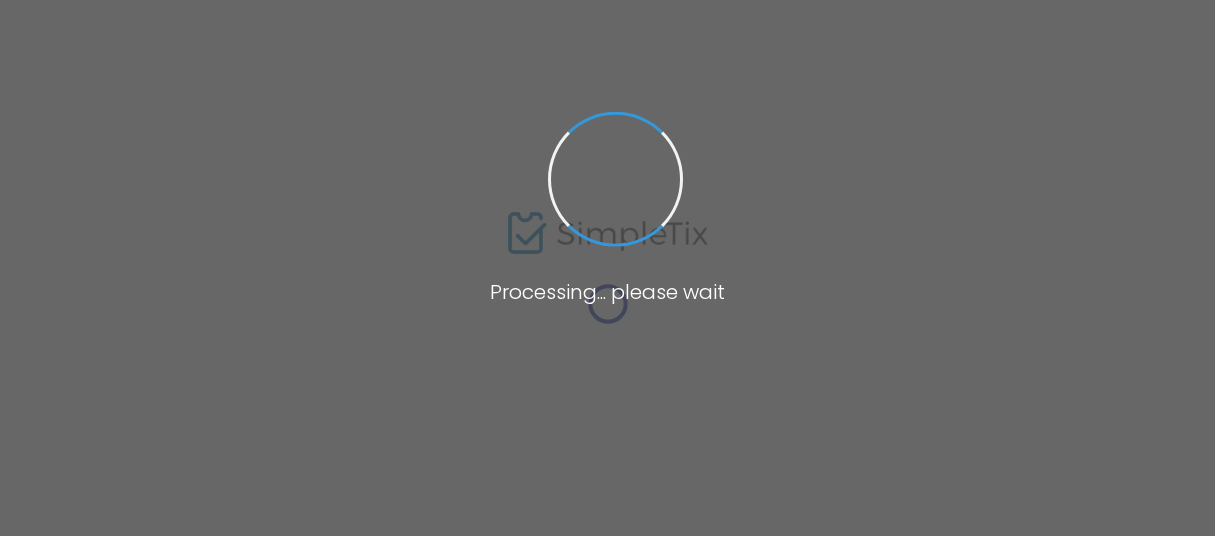 scroll, scrollTop: 0, scrollLeft: 0, axis: both 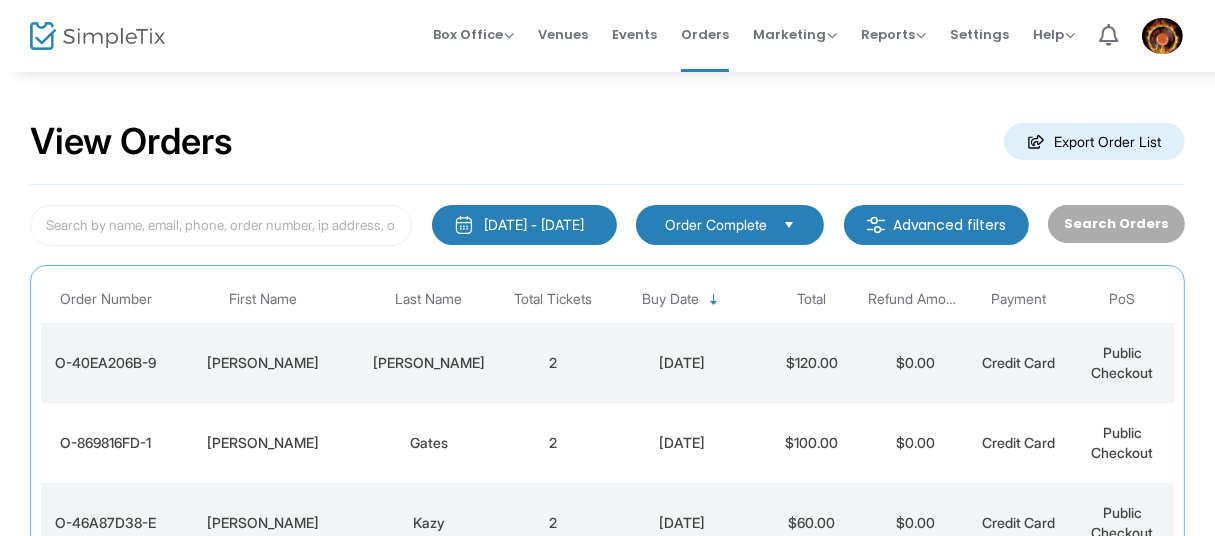 click on "$120.00" 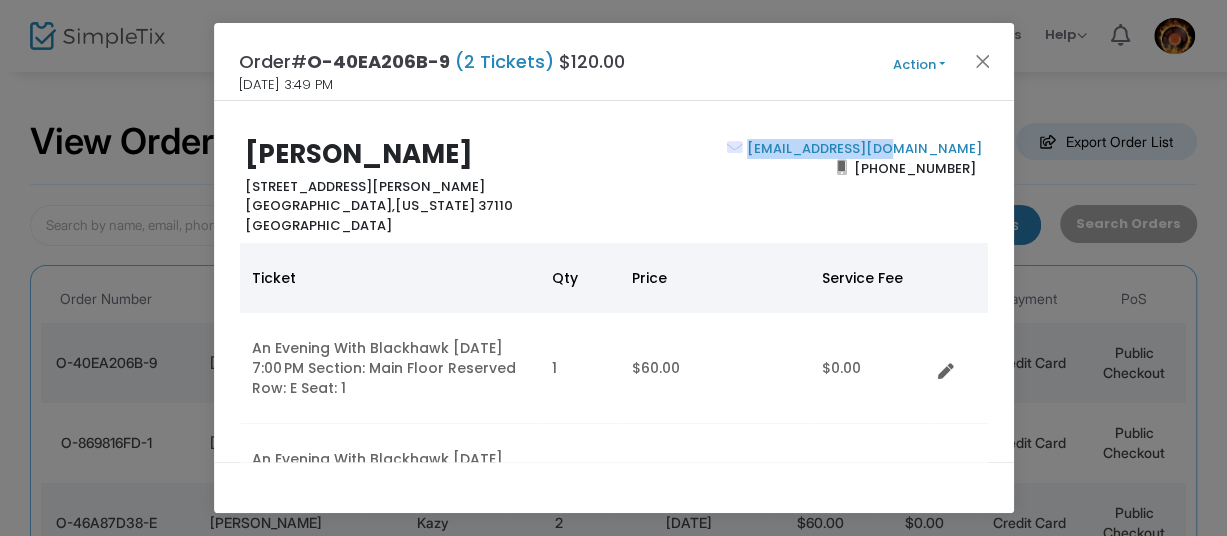 drag, startPoint x: 981, startPoint y: 147, endPoint x: 828, endPoint y: 153, distance: 153.1176 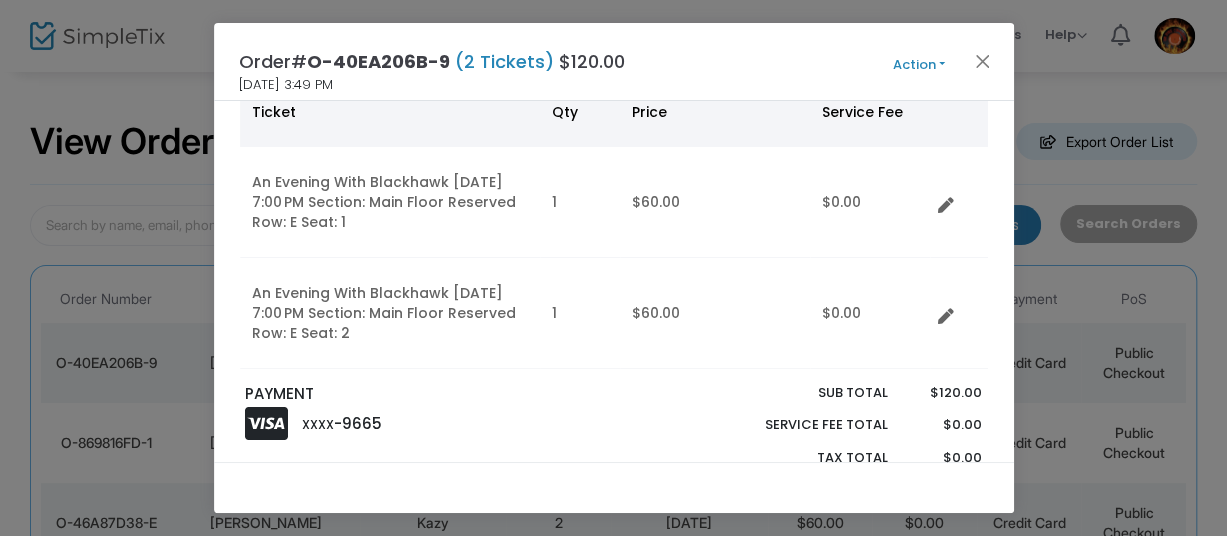 scroll, scrollTop: 0, scrollLeft: 0, axis: both 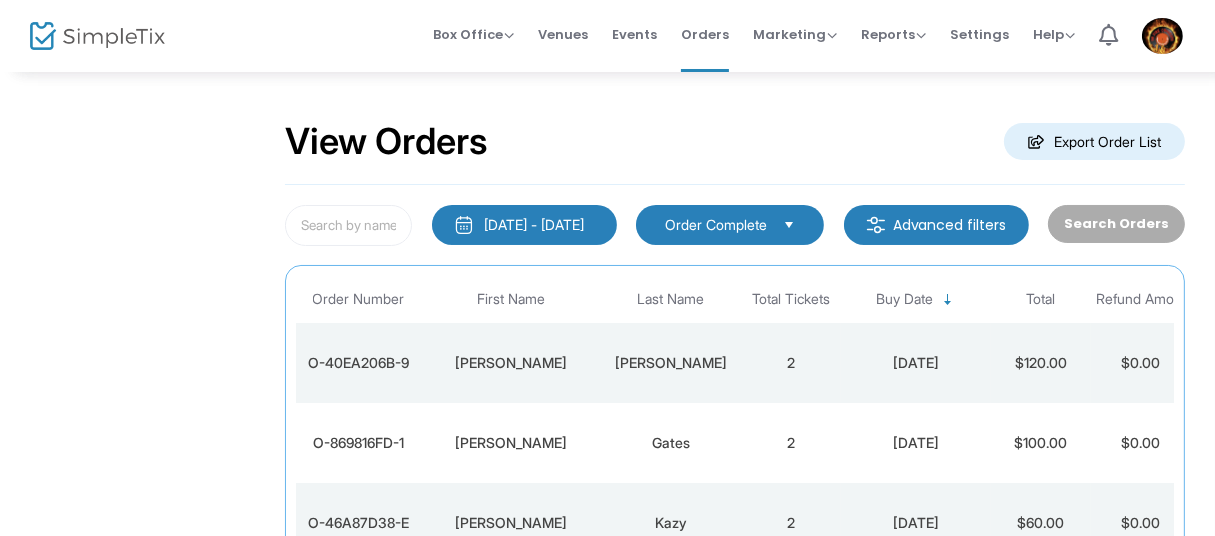 drag, startPoint x: 713, startPoint y: 130, endPoint x: 578, endPoint y: 76, distance: 145.39944 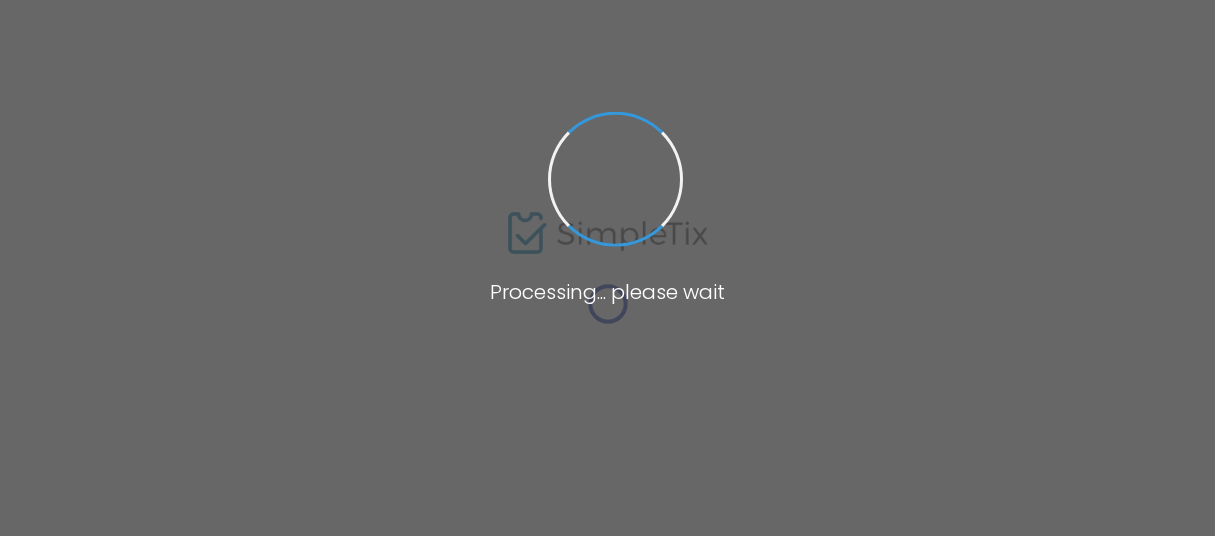 scroll, scrollTop: 0, scrollLeft: 0, axis: both 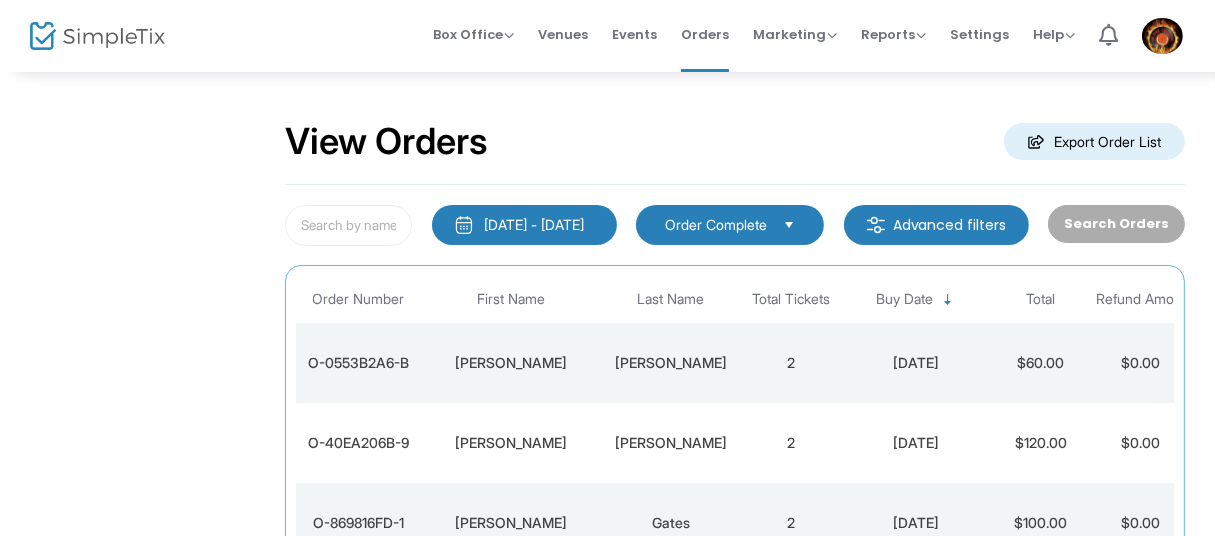 click on "2" 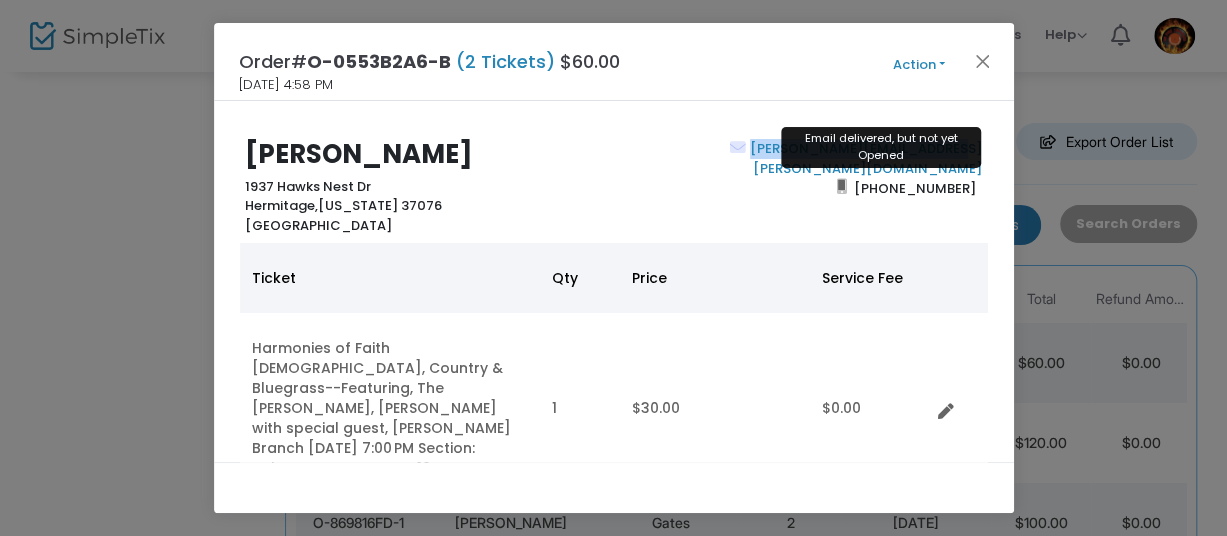 drag, startPoint x: 984, startPoint y: 149, endPoint x: 780, endPoint y: 145, distance: 204.03922 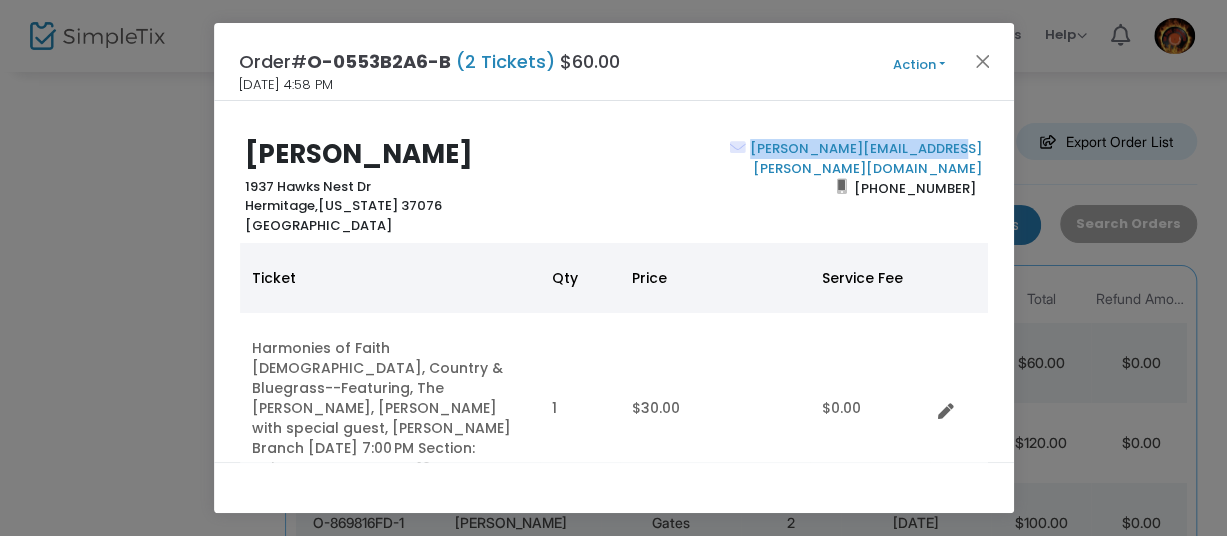 copy on "linda.l.crawford@gmail.com" 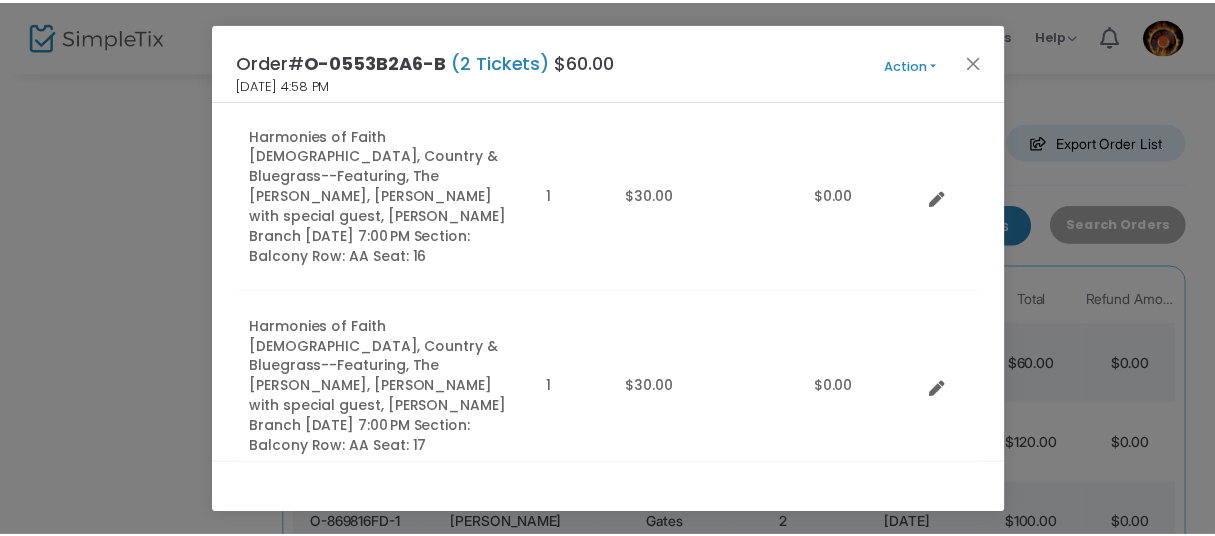 scroll, scrollTop: 239, scrollLeft: 0, axis: vertical 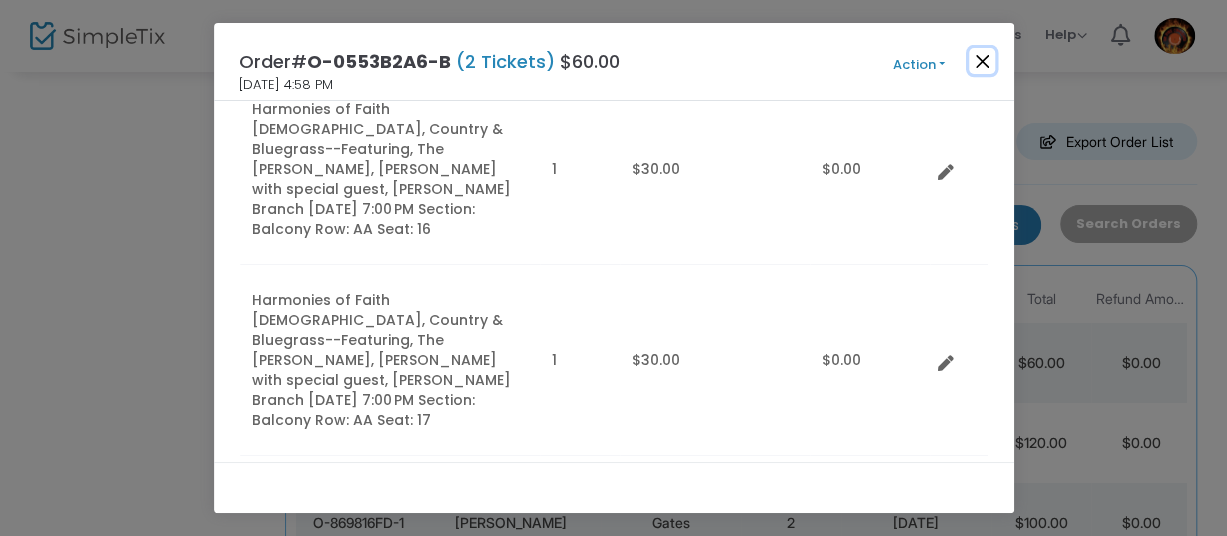 click 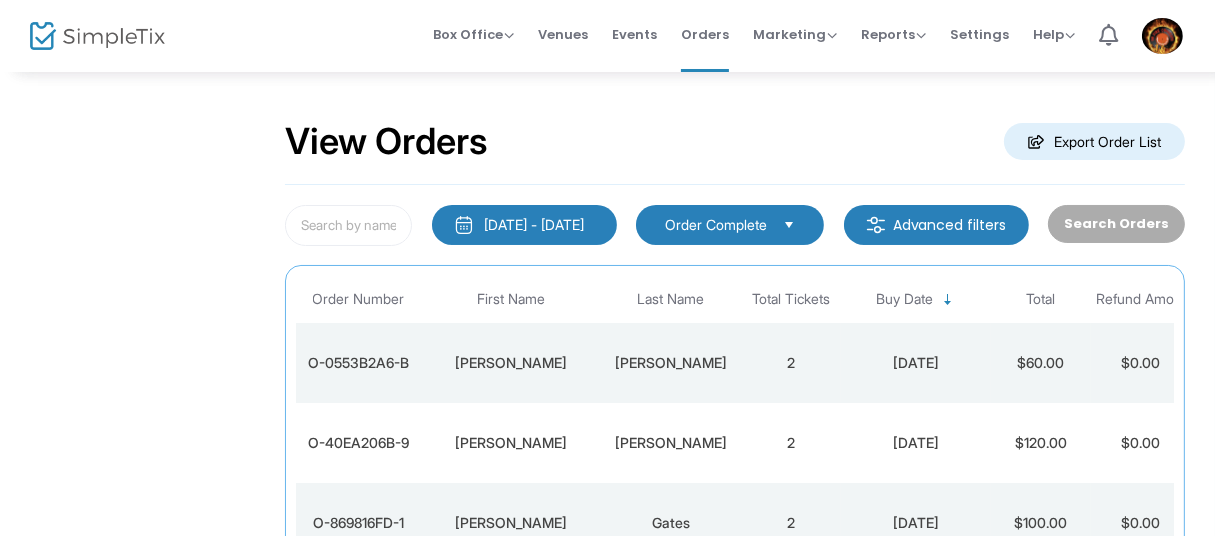scroll, scrollTop: 239, scrollLeft: 0, axis: vertical 